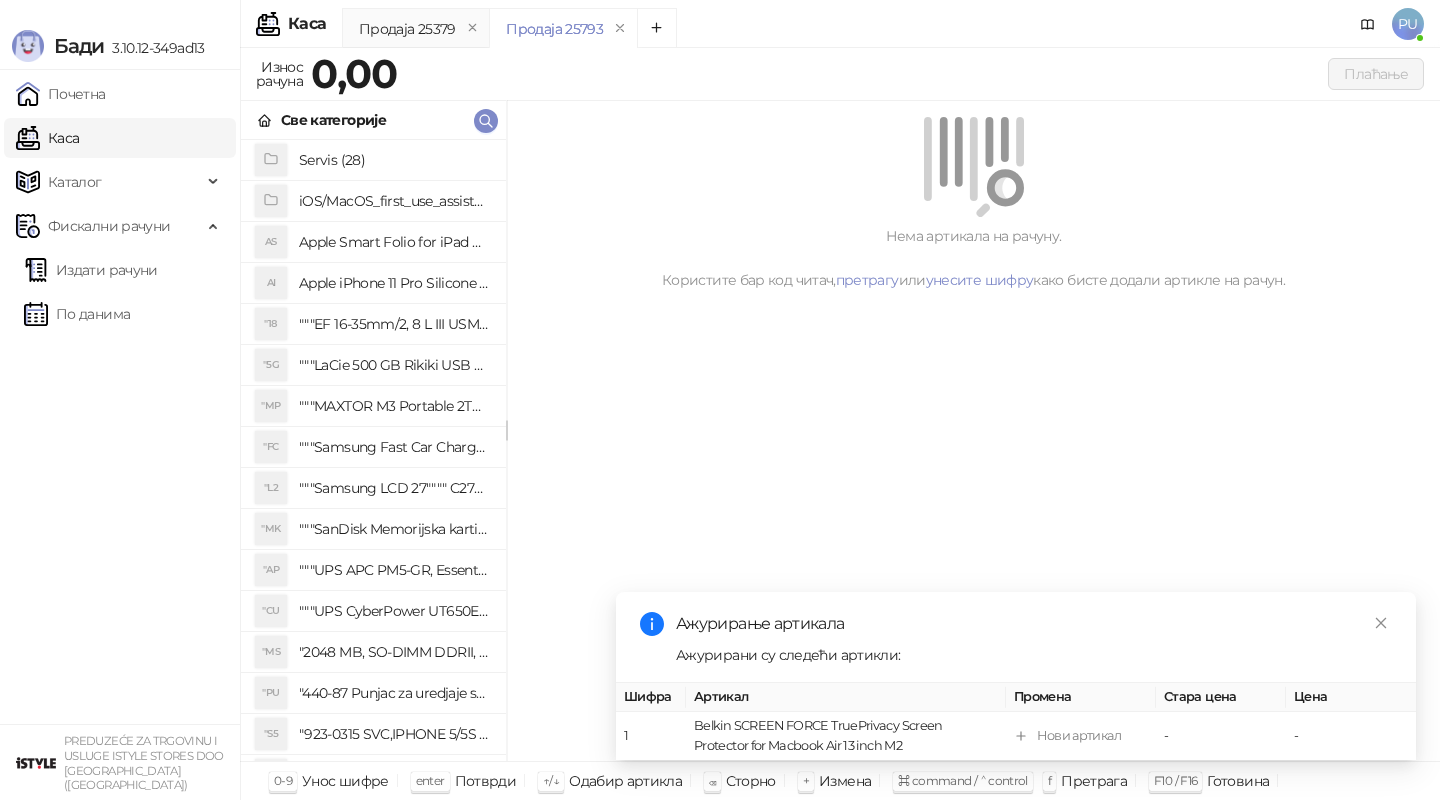 scroll, scrollTop: 0, scrollLeft: 0, axis: both 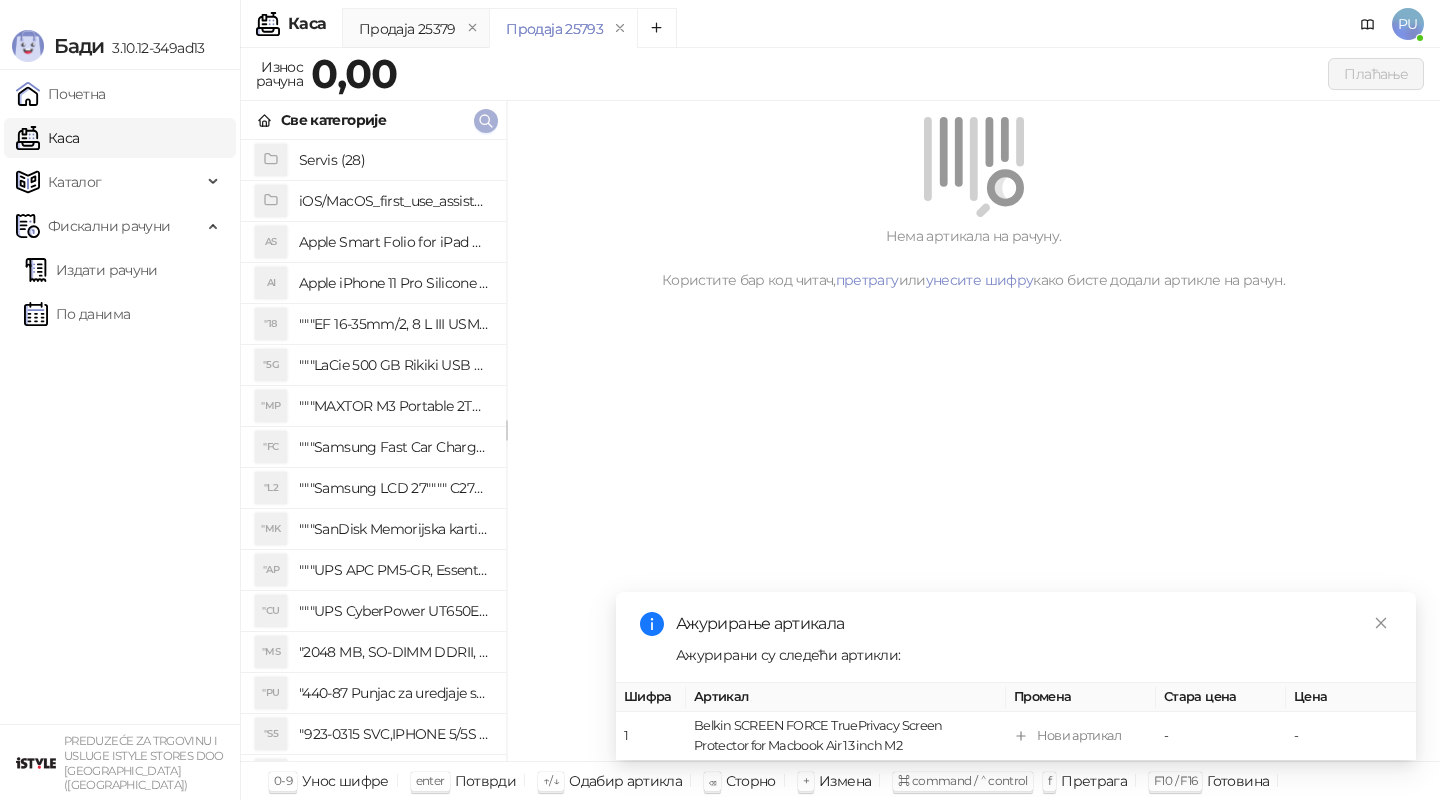 click 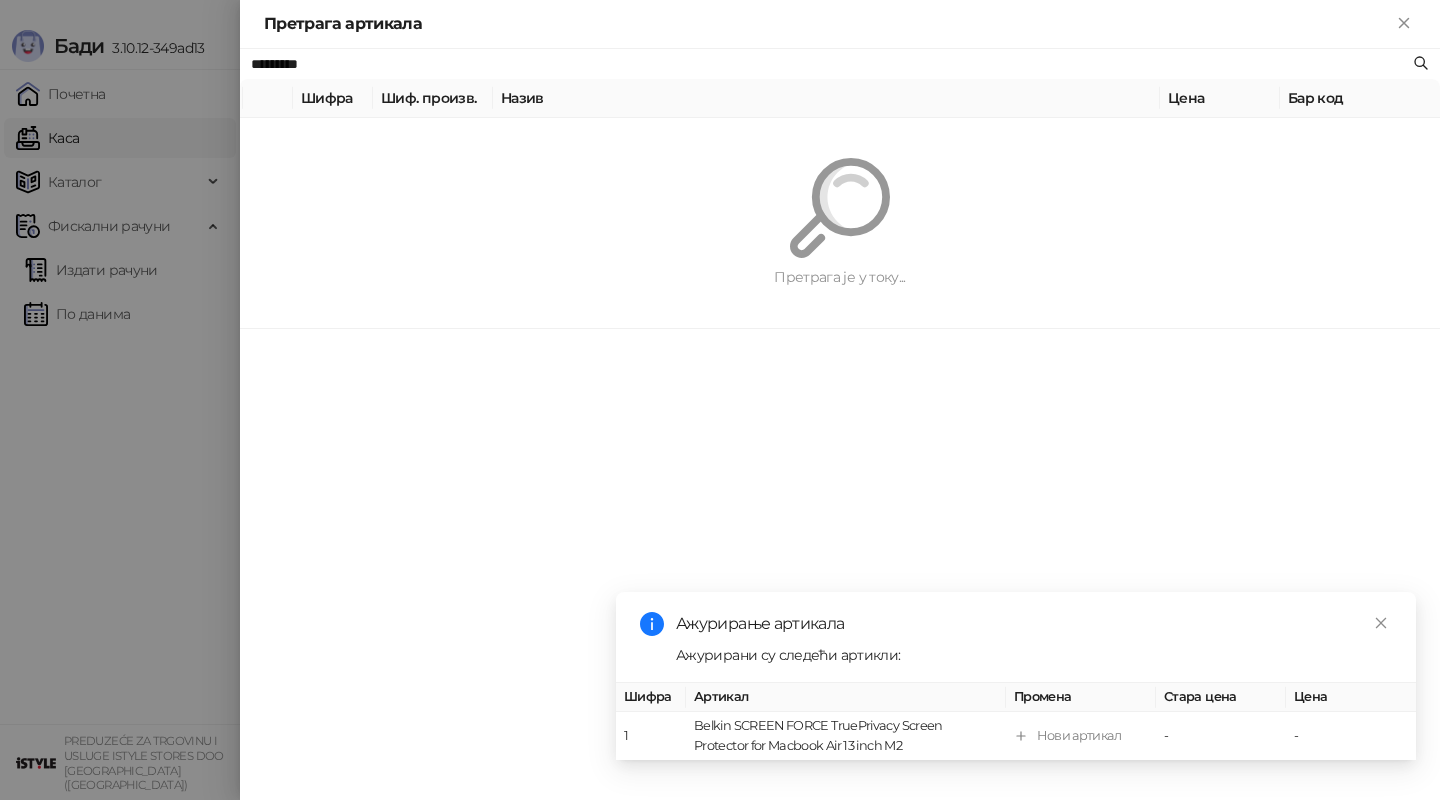 paste on "**********" 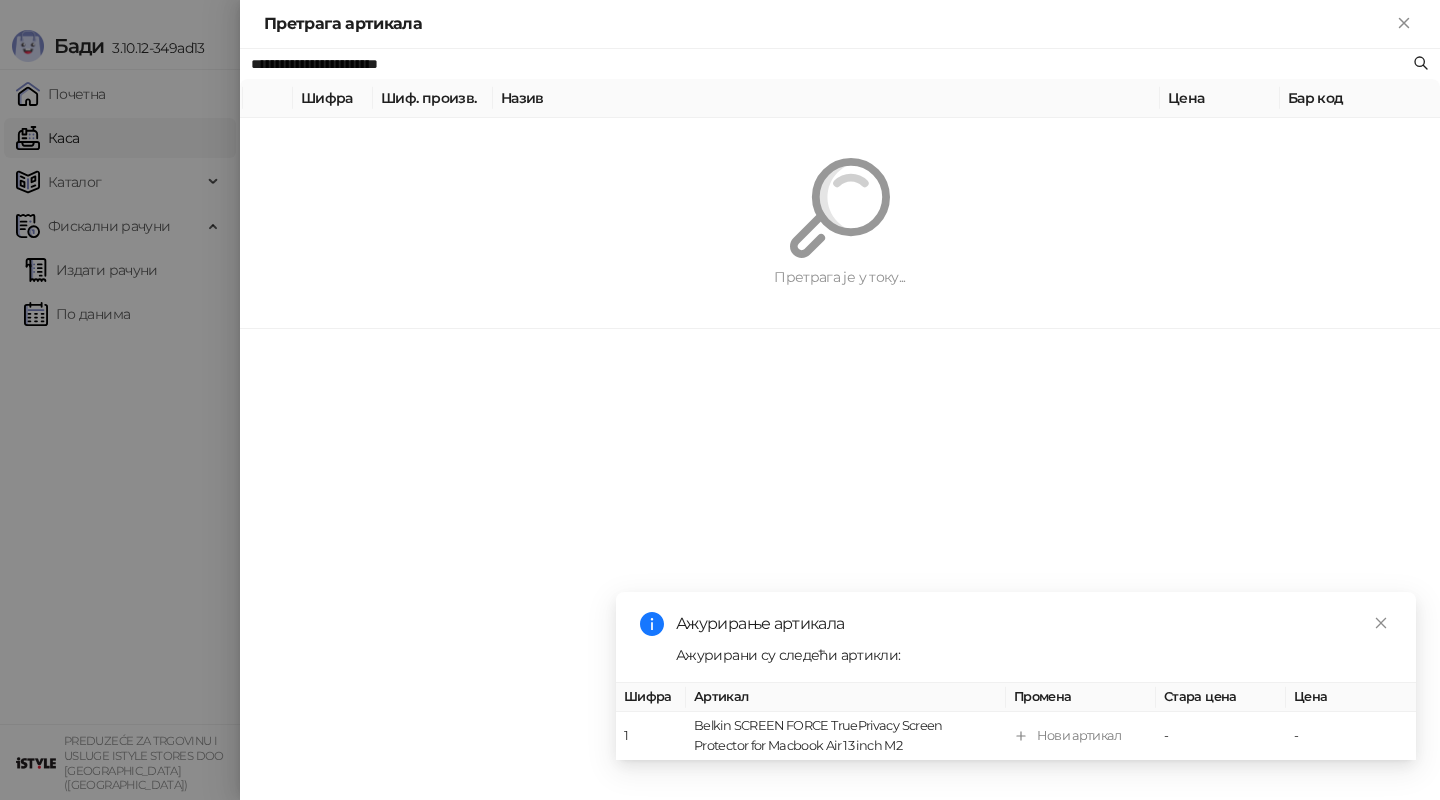 type on "**********" 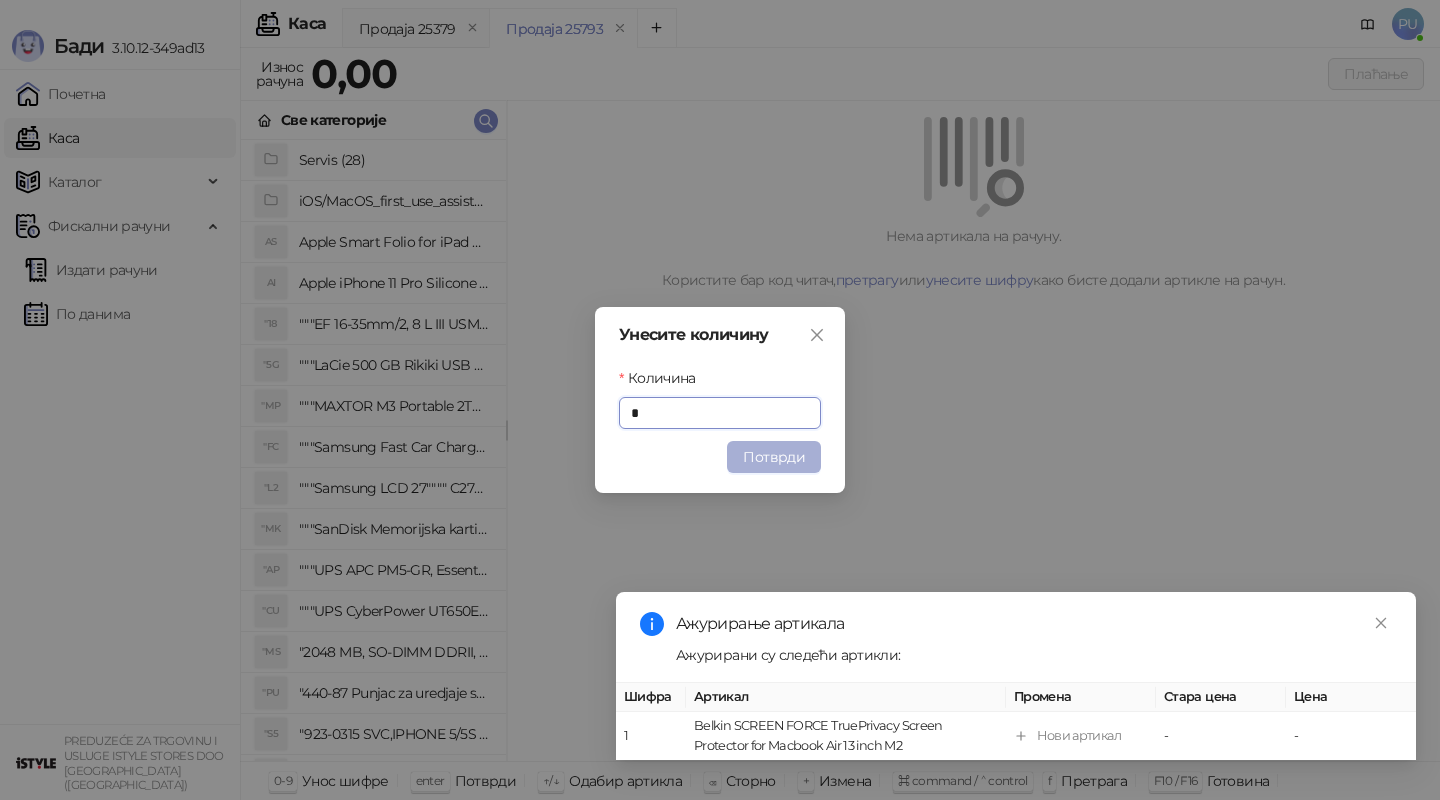 type on "*" 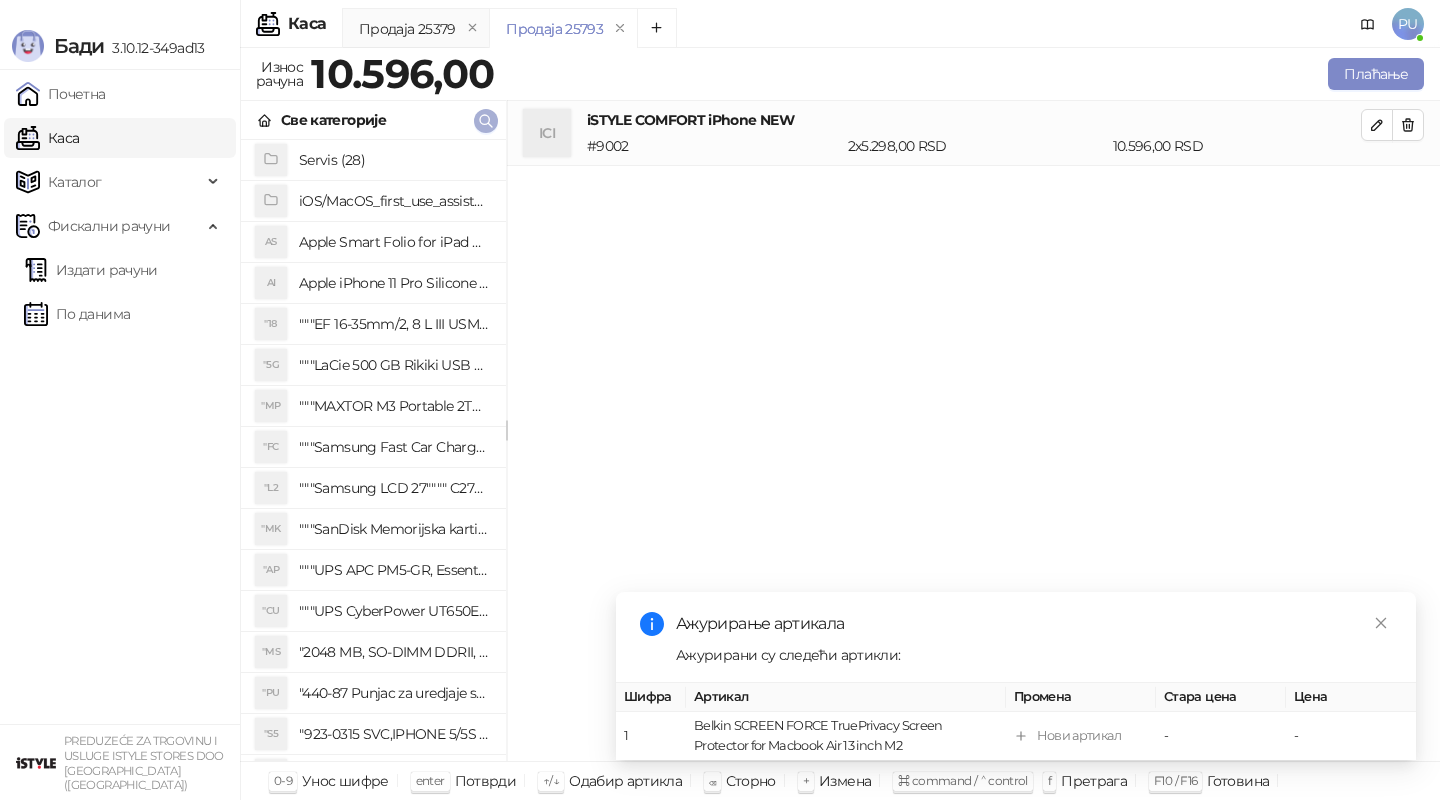 click 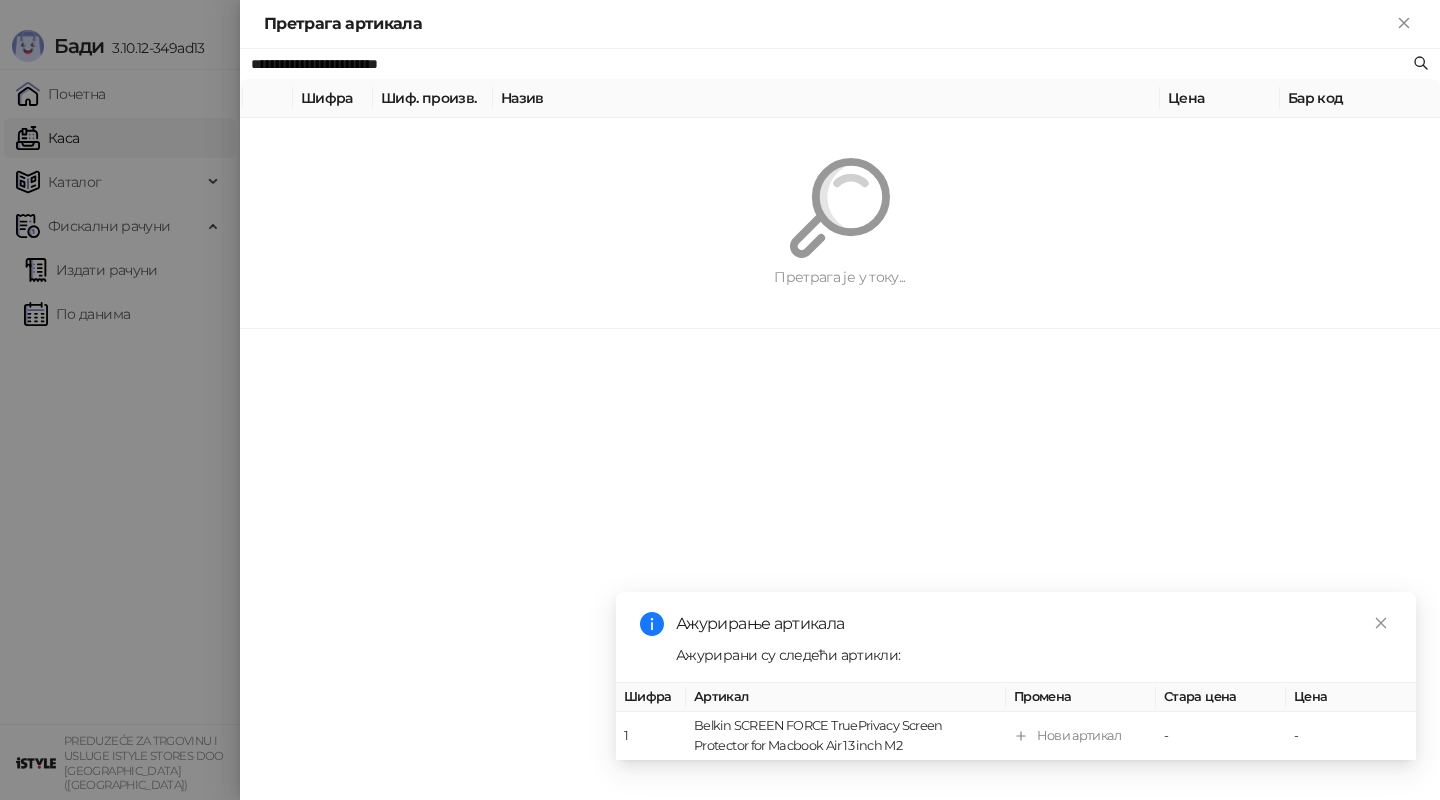 paste 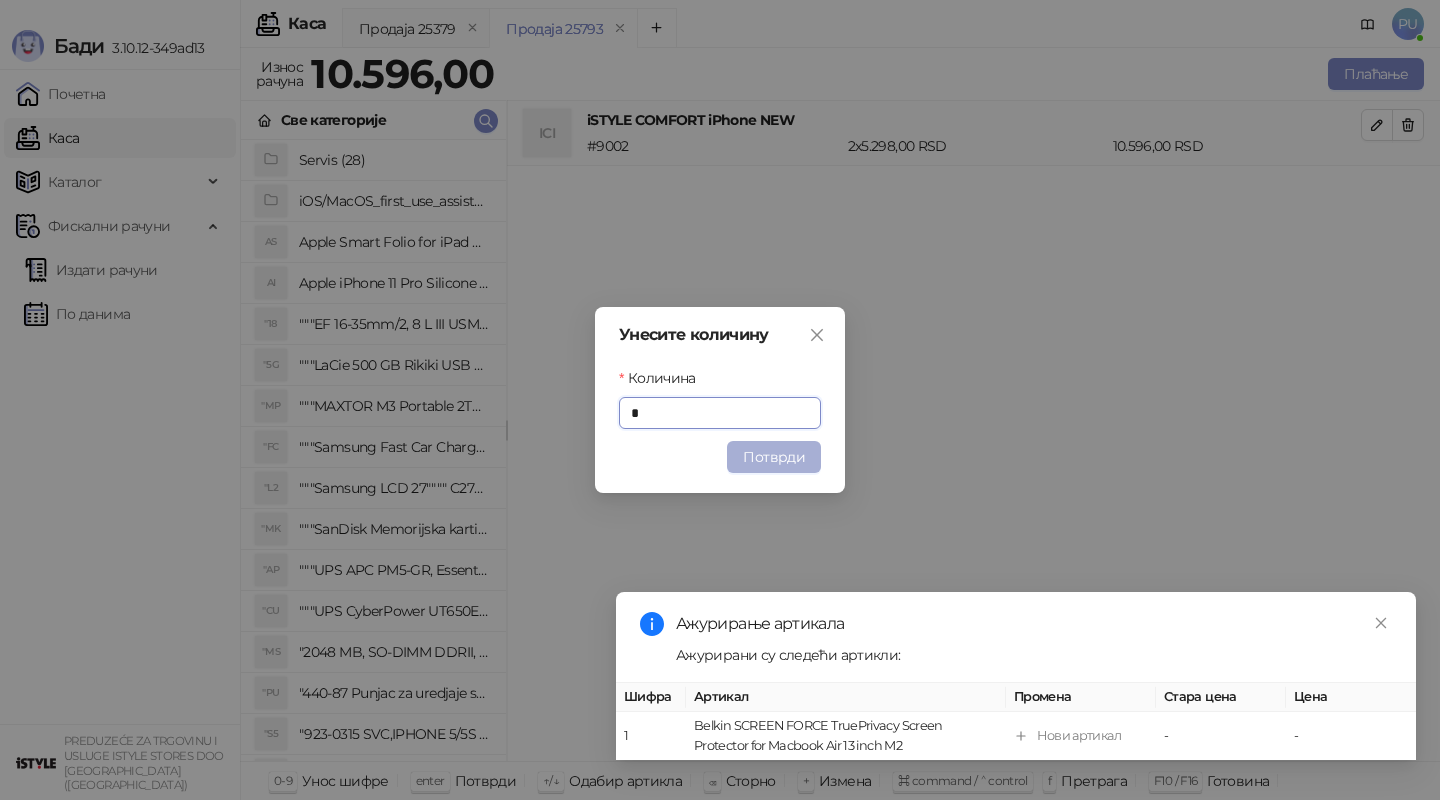 click on "Потврди" at bounding box center (774, 457) 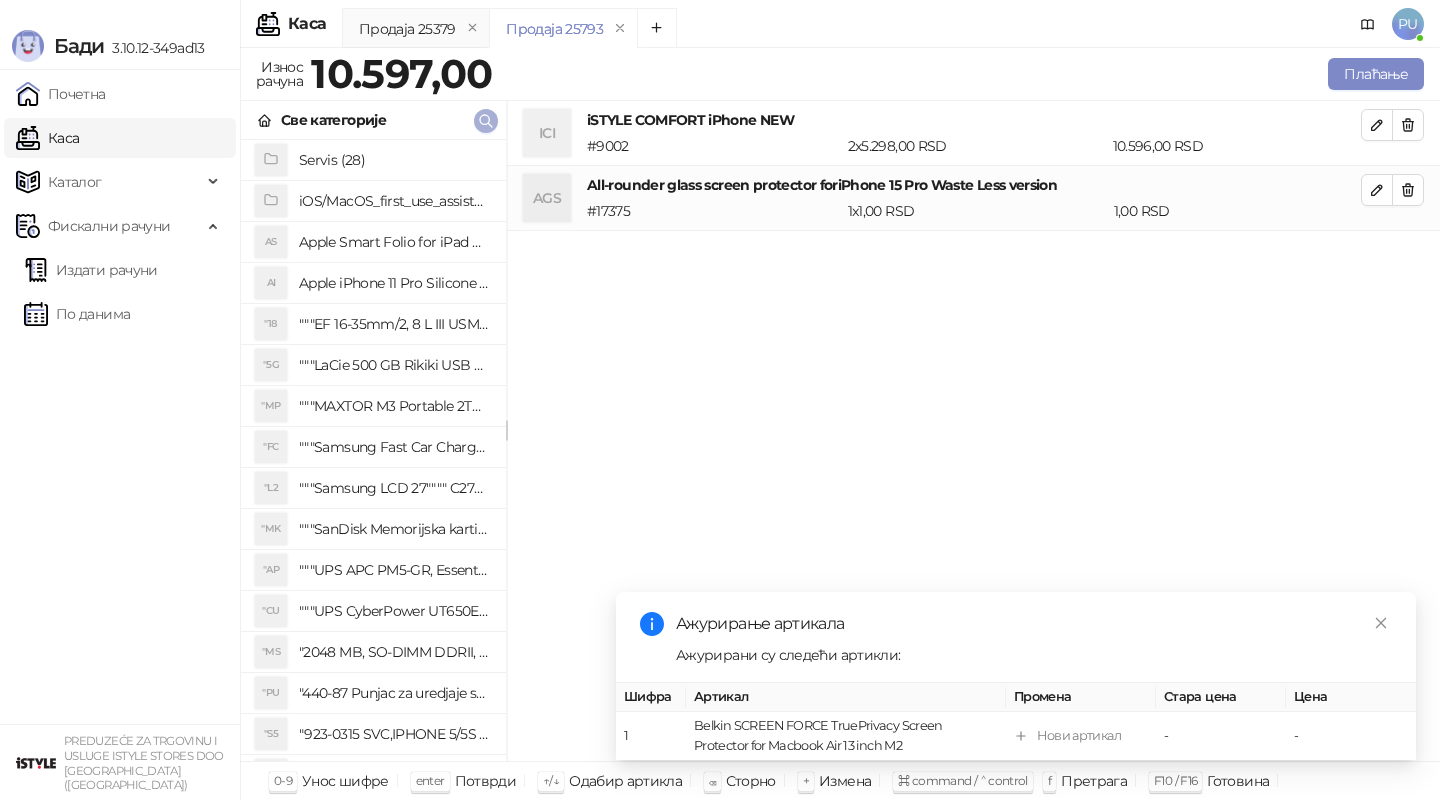 click 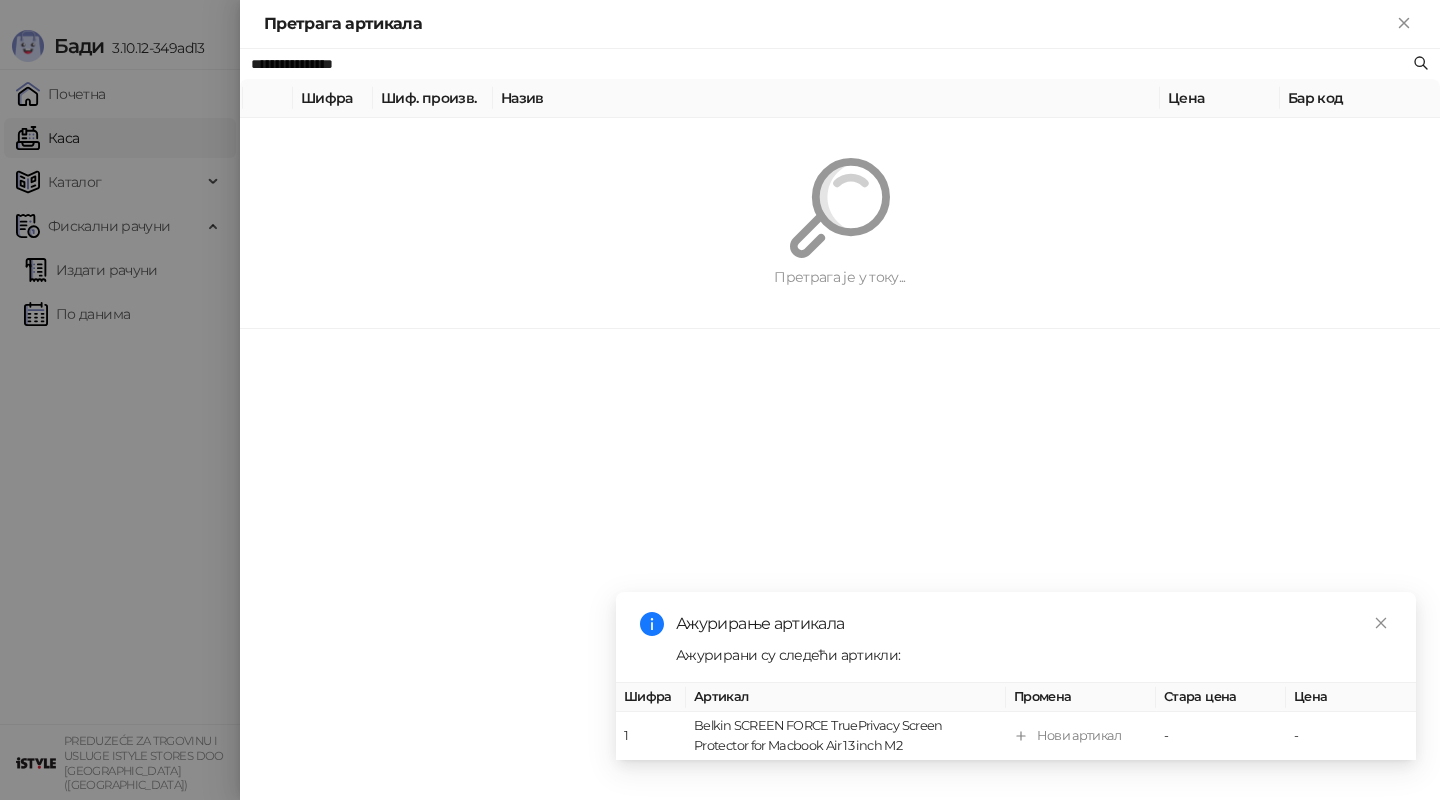 paste 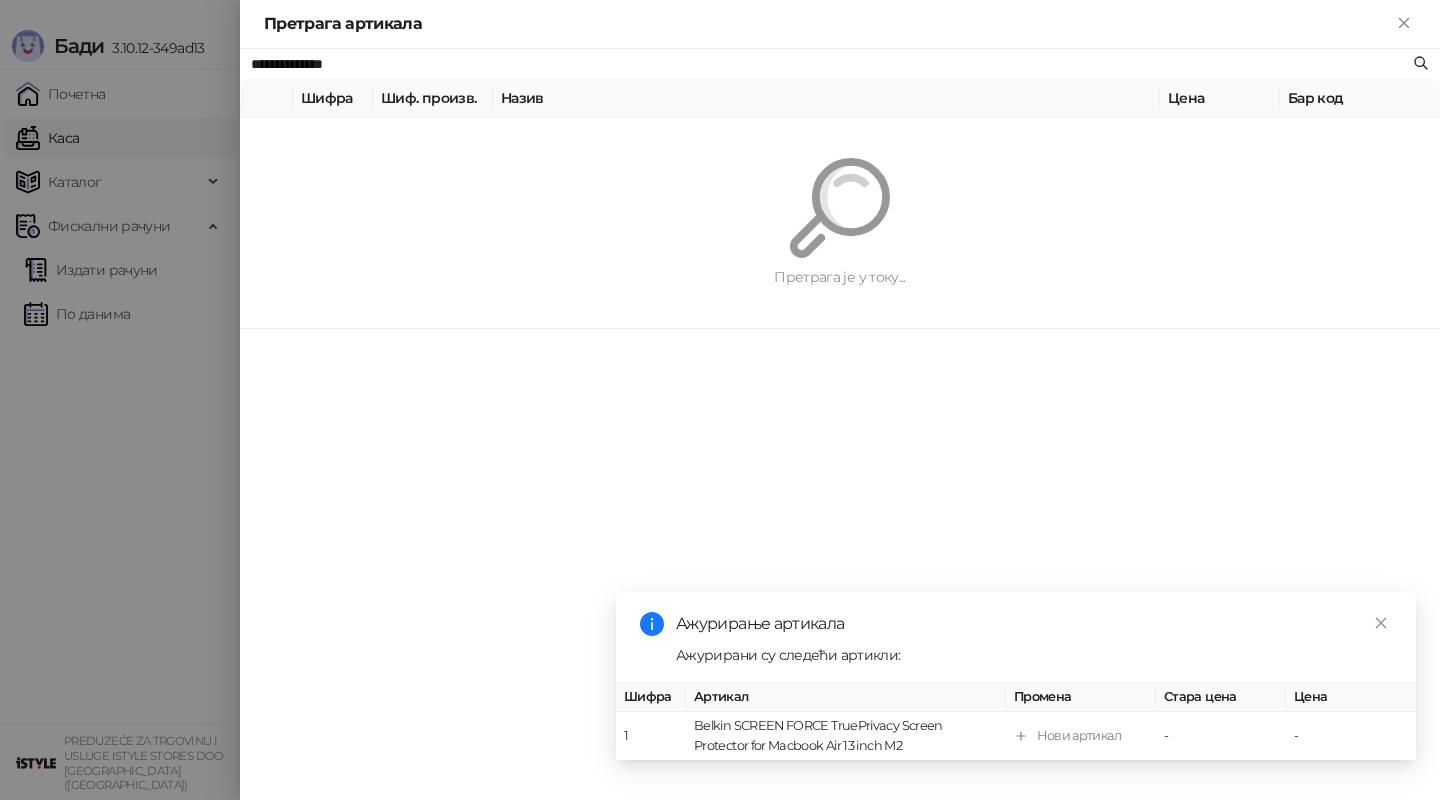 type on "**********" 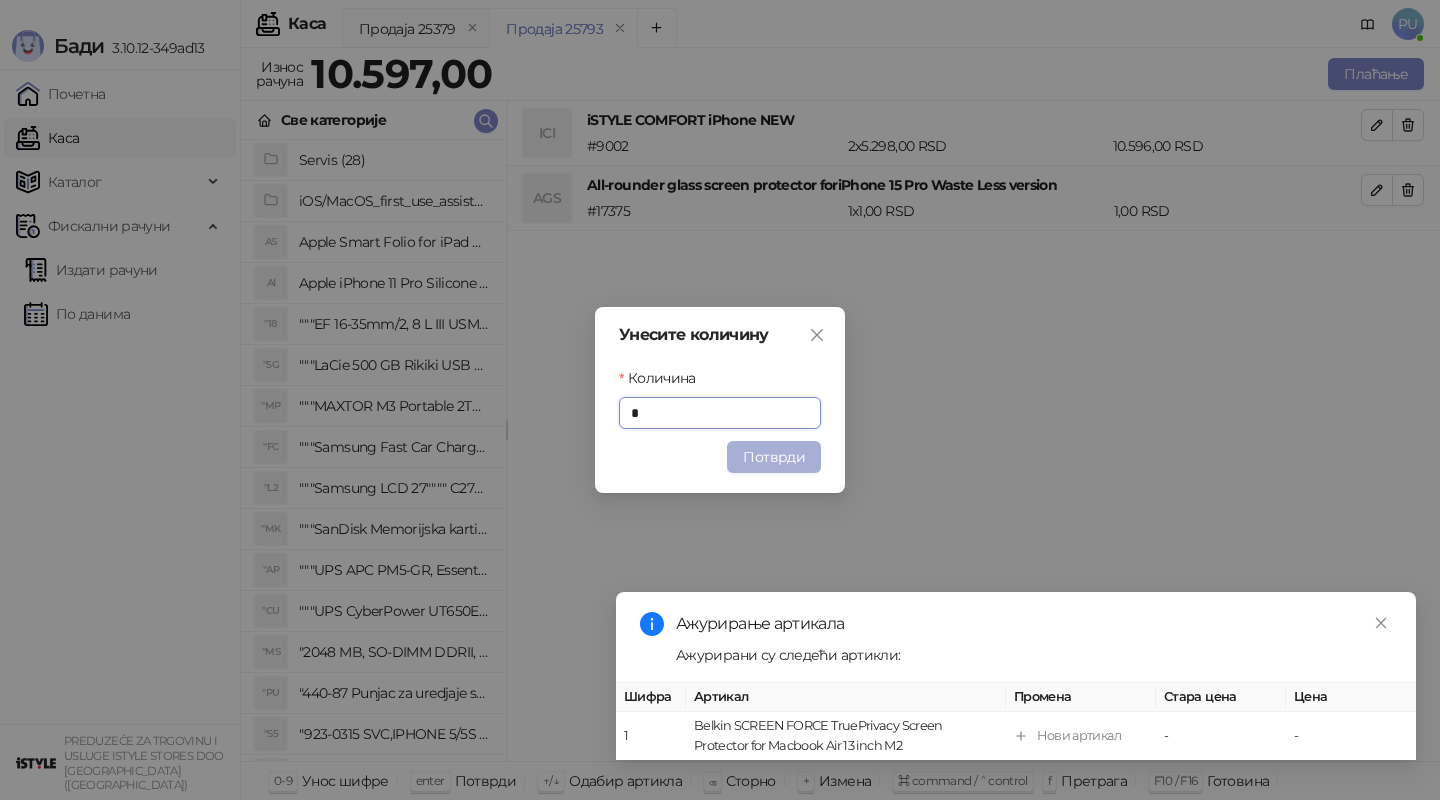 click on "Потврди" at bounding box center [774, 457] 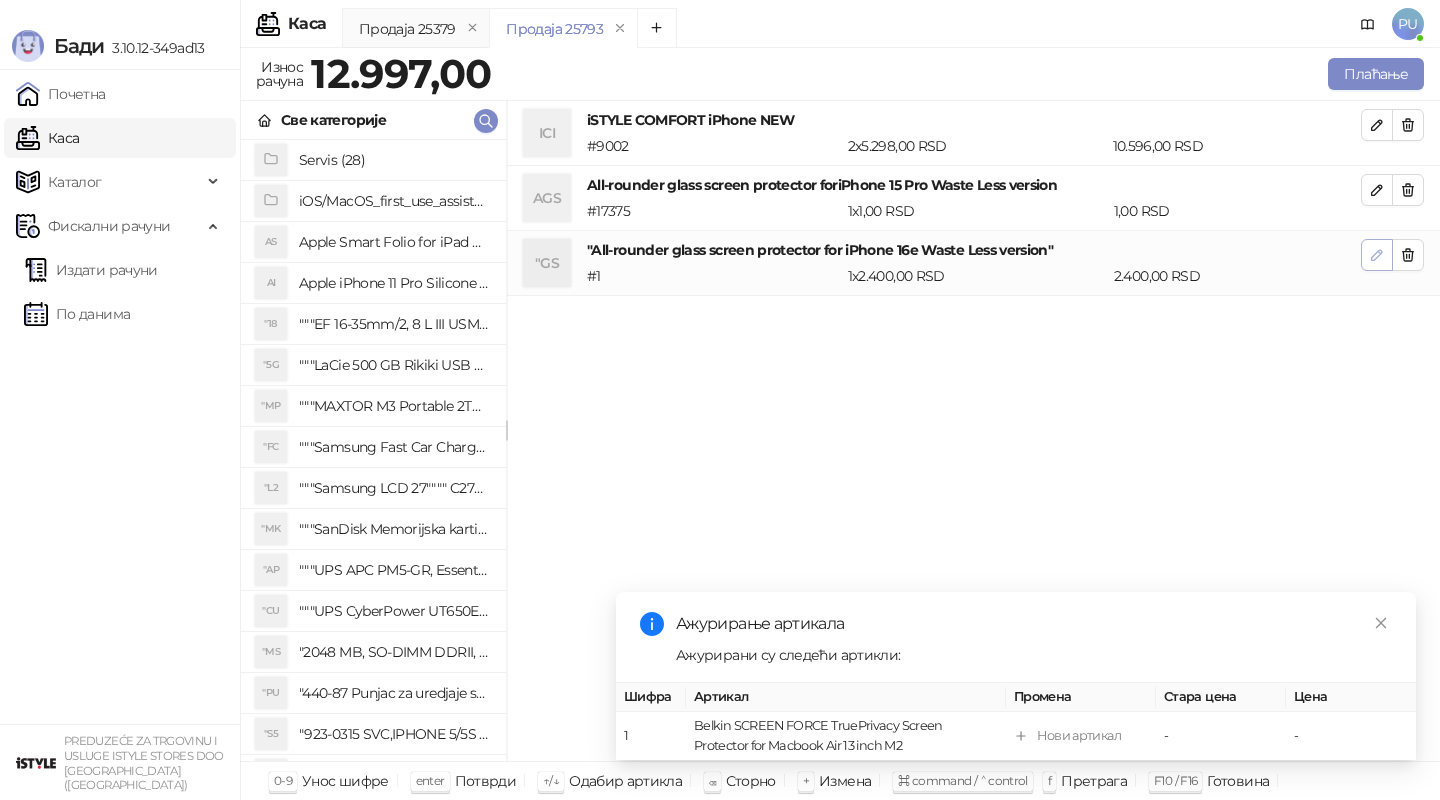 click 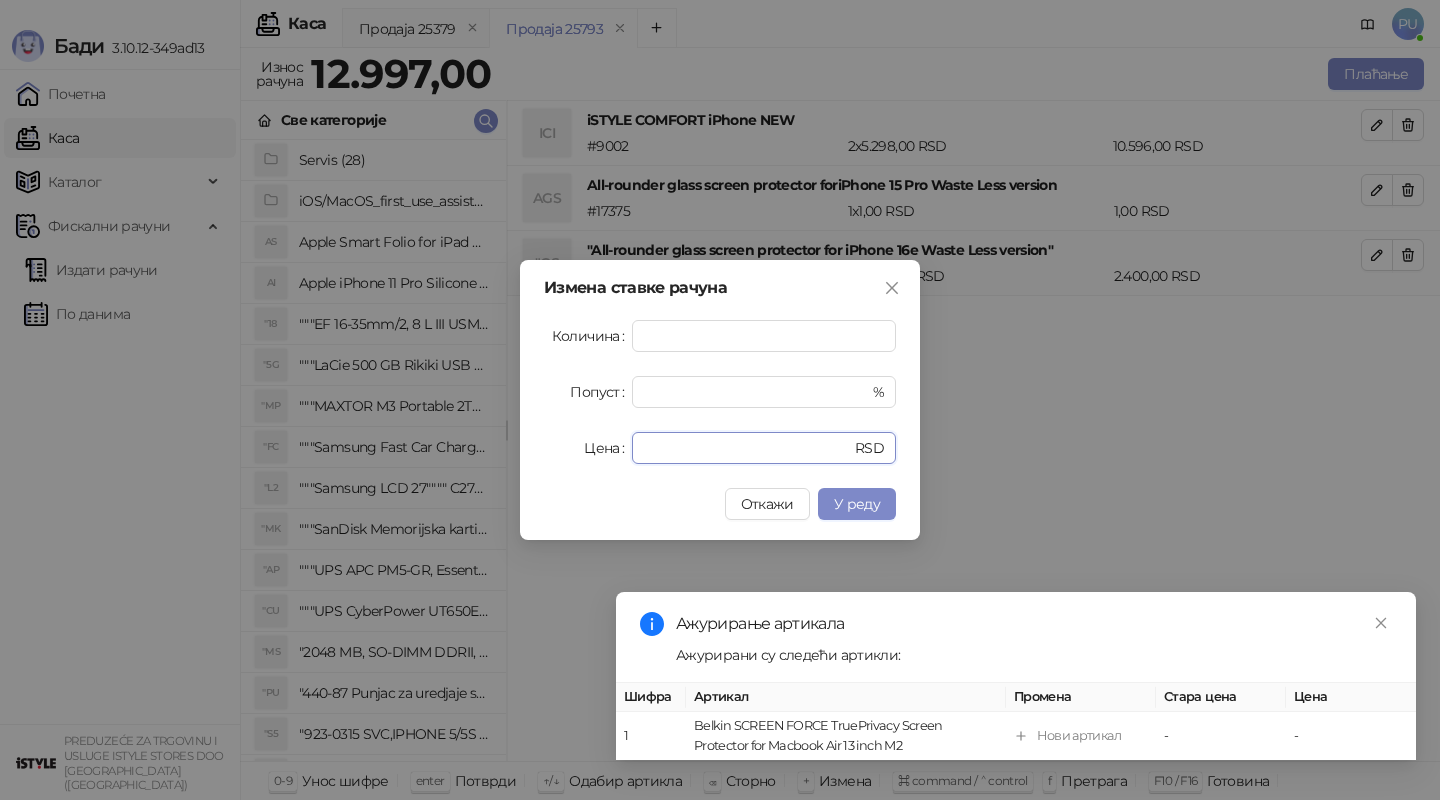 drag, startPoint x: 700, startPoint y: 443, endPoint x: 453, endPoint y: 408, distance: 249.46744 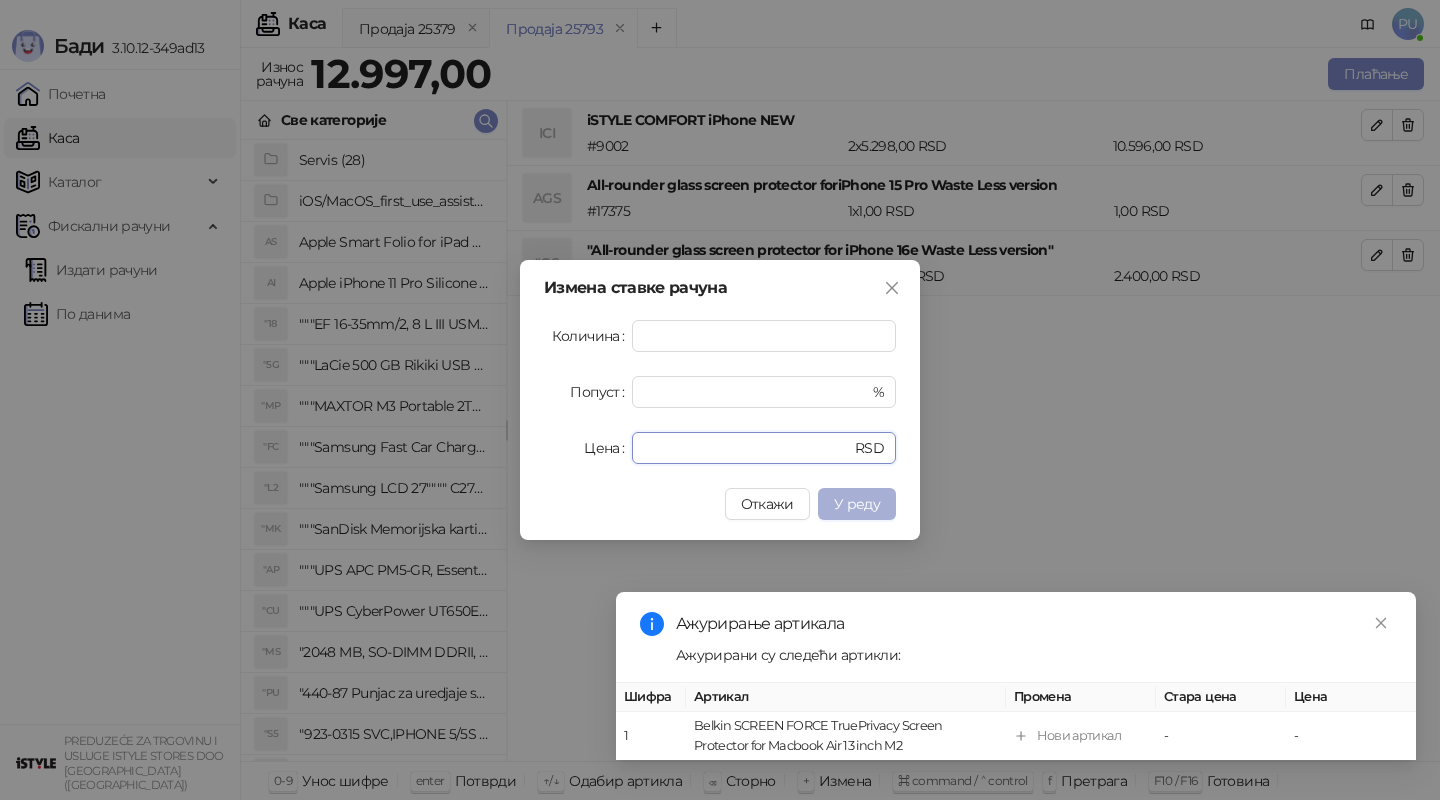 type on "*" 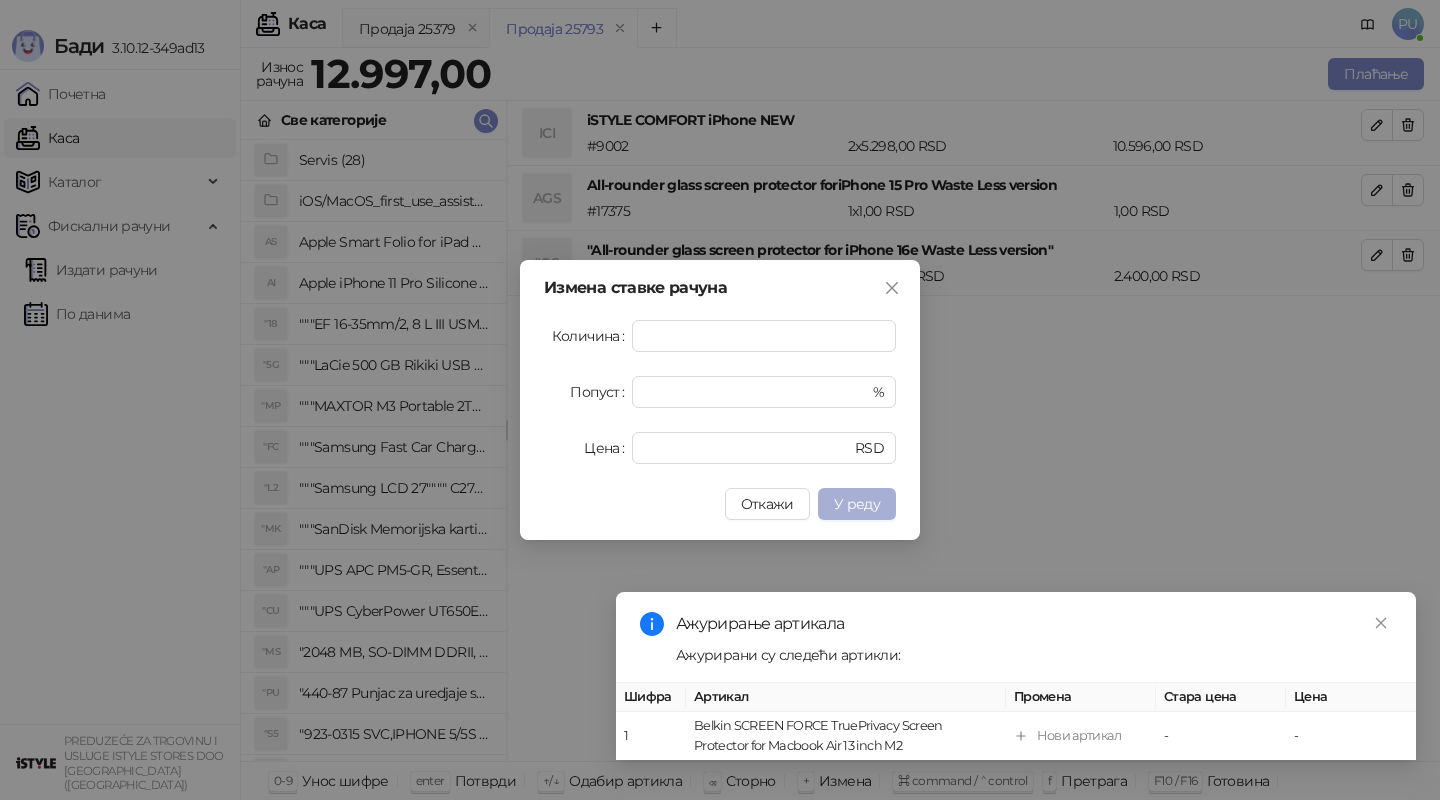 click on "У реду" at bounding box center (857, 504) 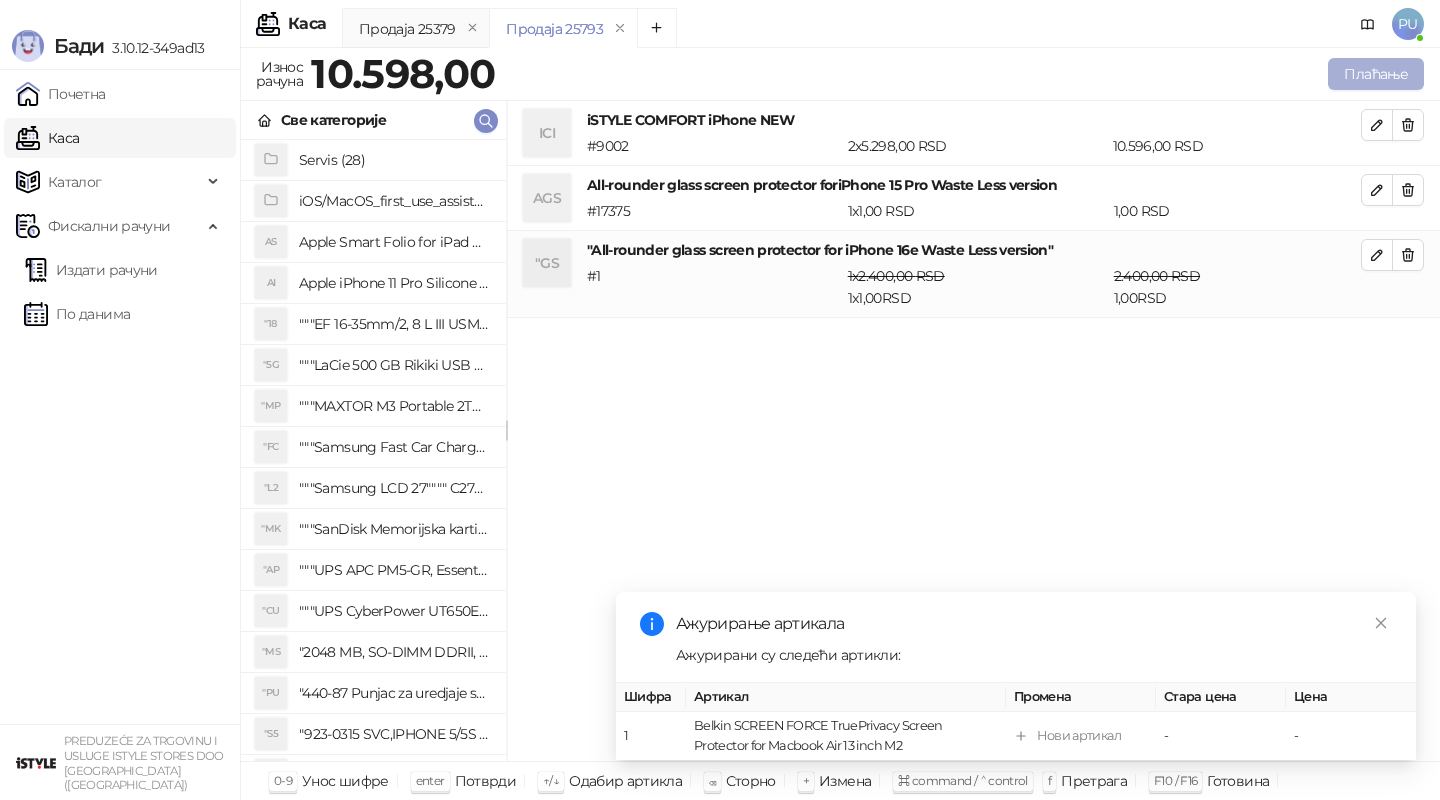 click on "Плаћање" at bounding box center (1376, 74) 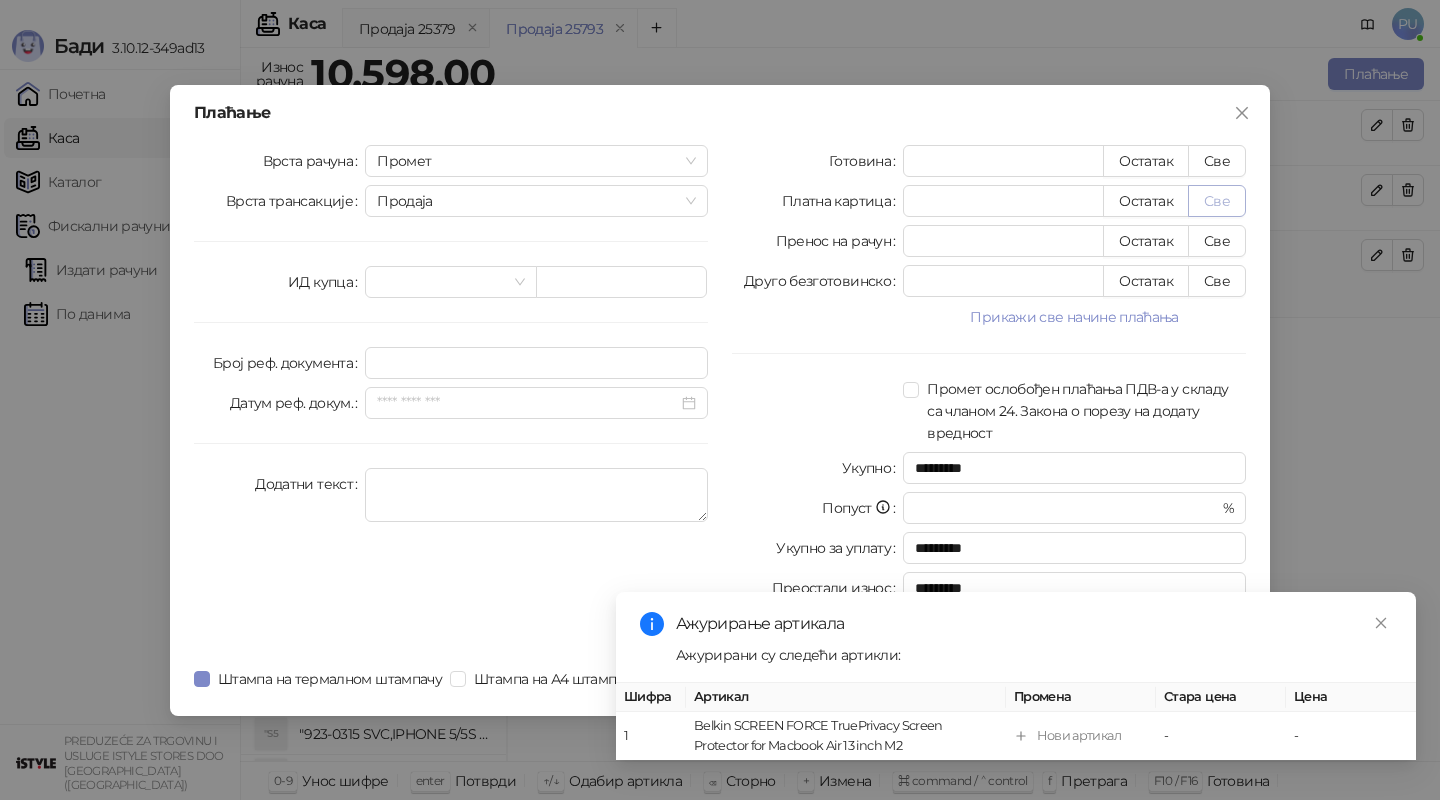 click on "Све" at bounding box center (1217, 201) 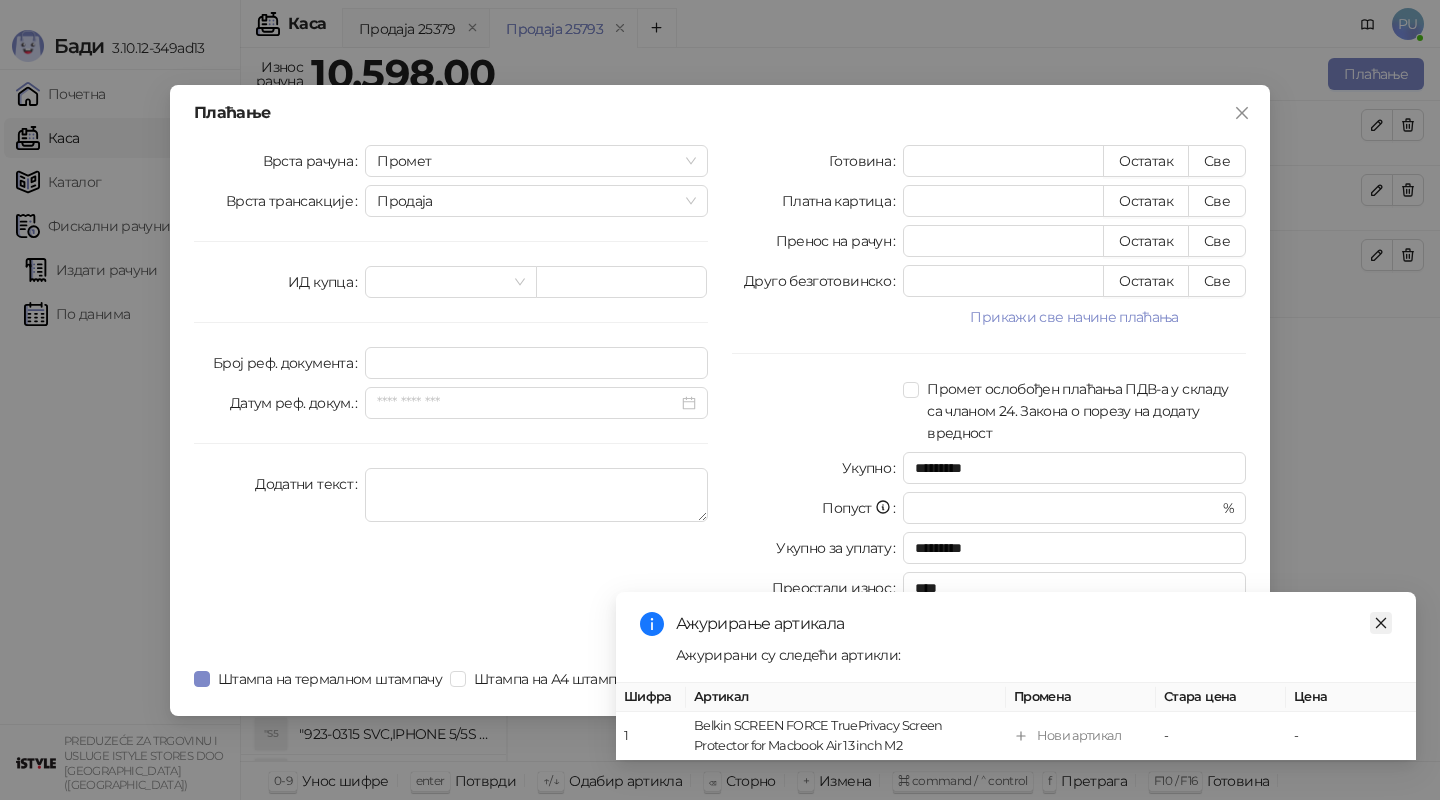 click 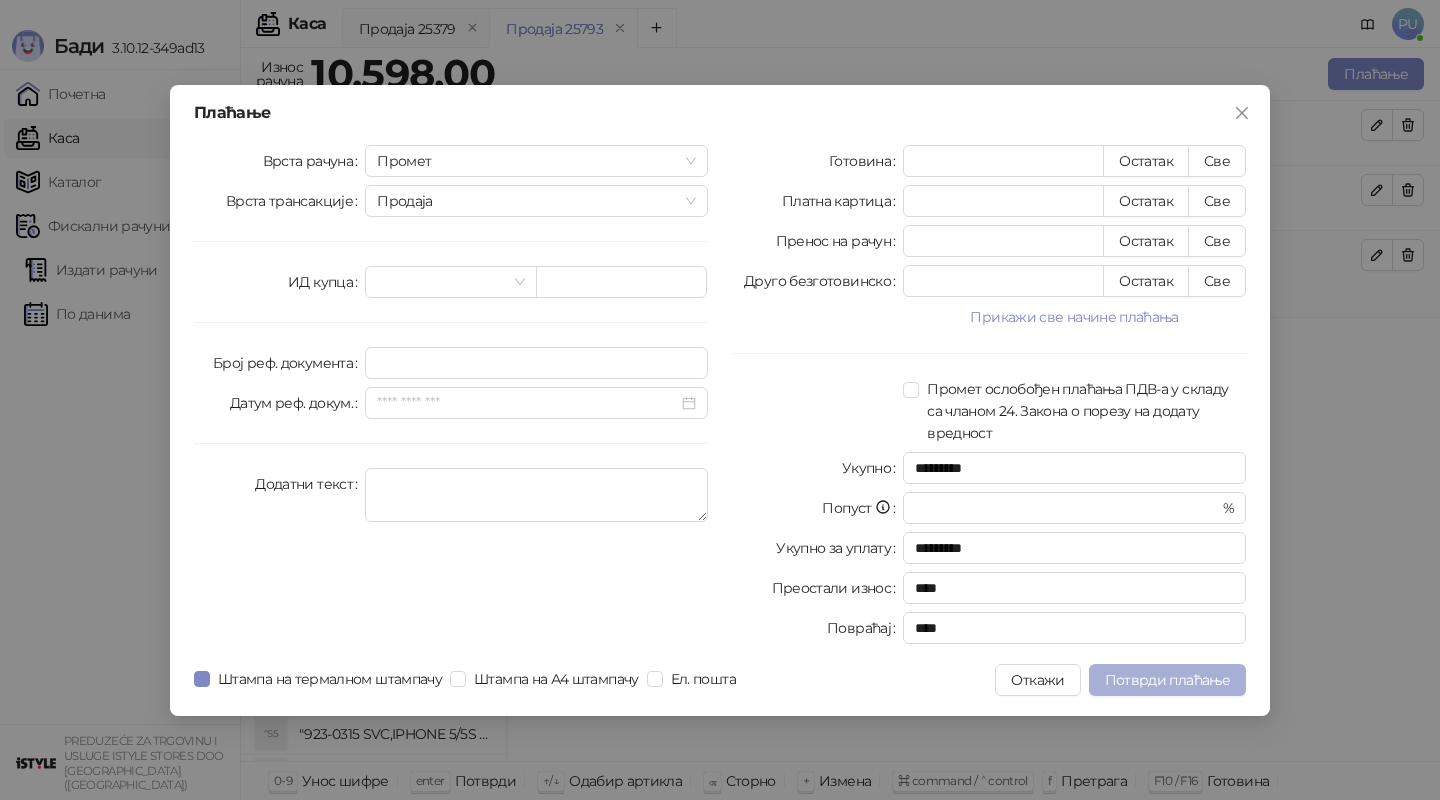 click on "Потврди плаћање" at bounding box center (1167, 680) 